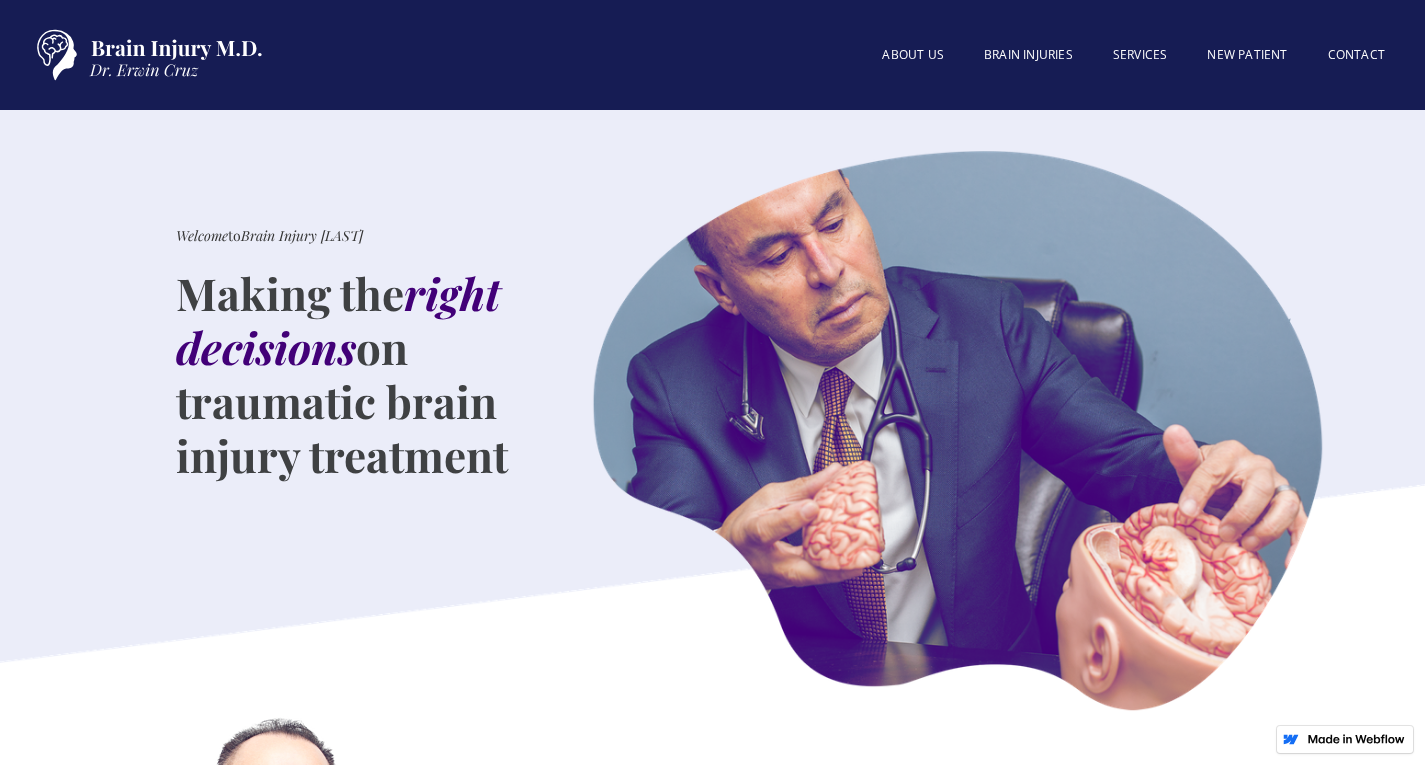 scroll, scrollTop: 0, scrollLeft: 0, axis: both 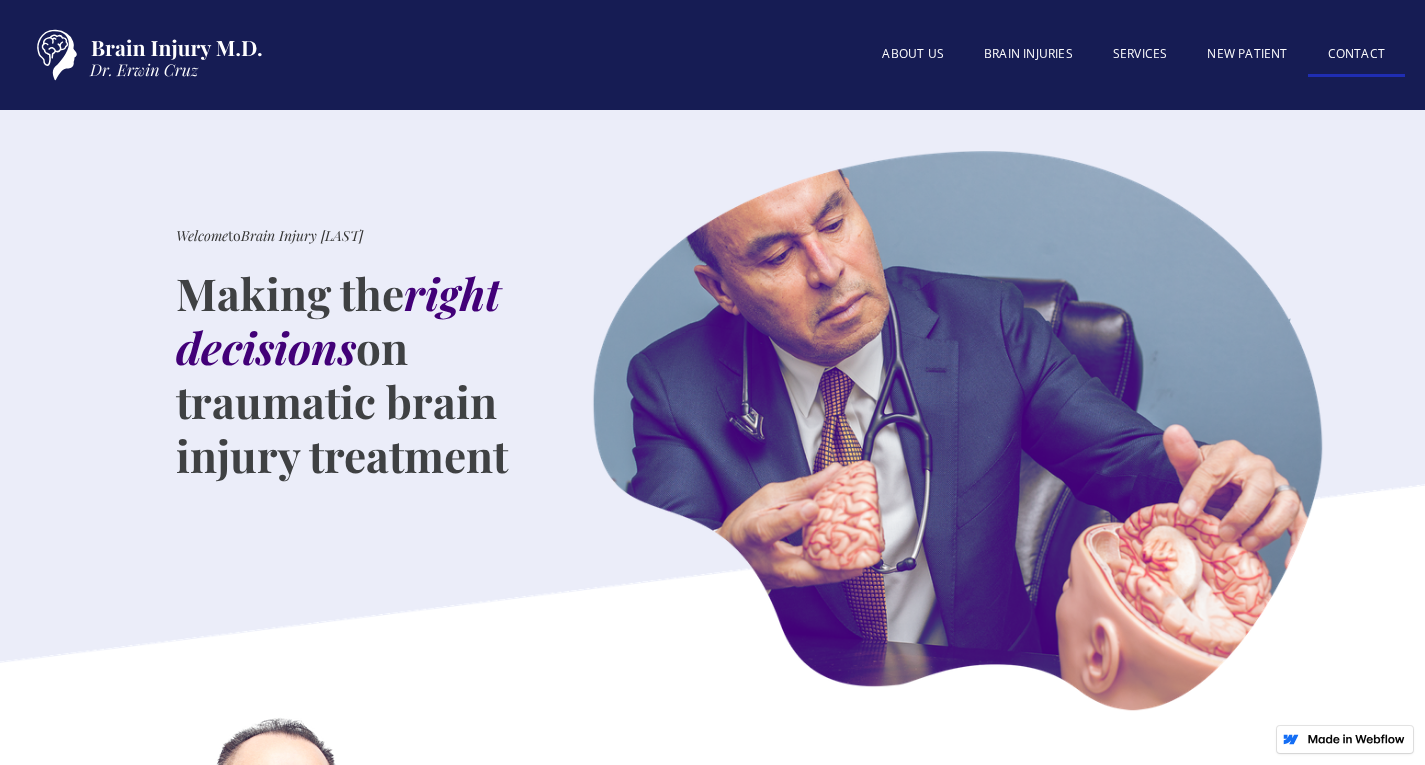 click on "Contact" at bounding box center (1356, 55) 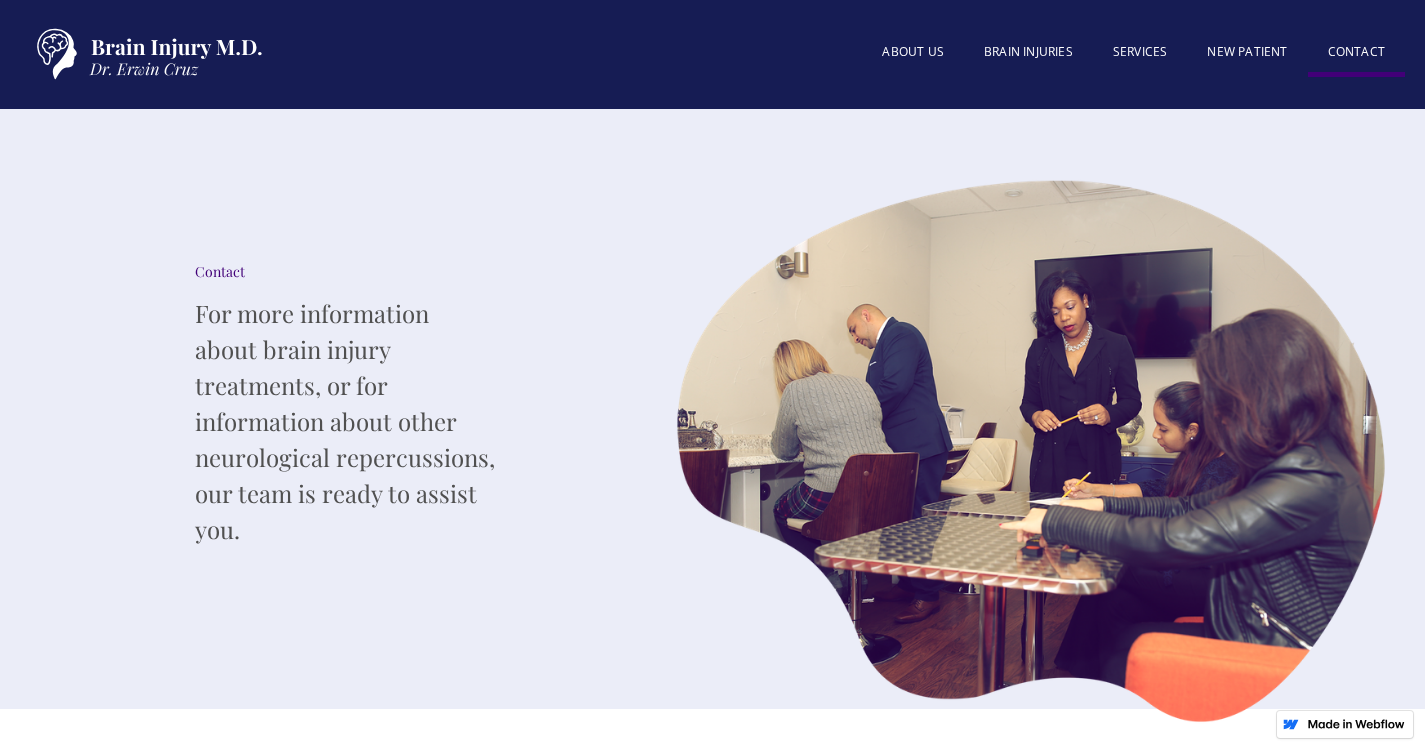 scroll, scrollTop: 0, scrollLeft: 0, axis: both 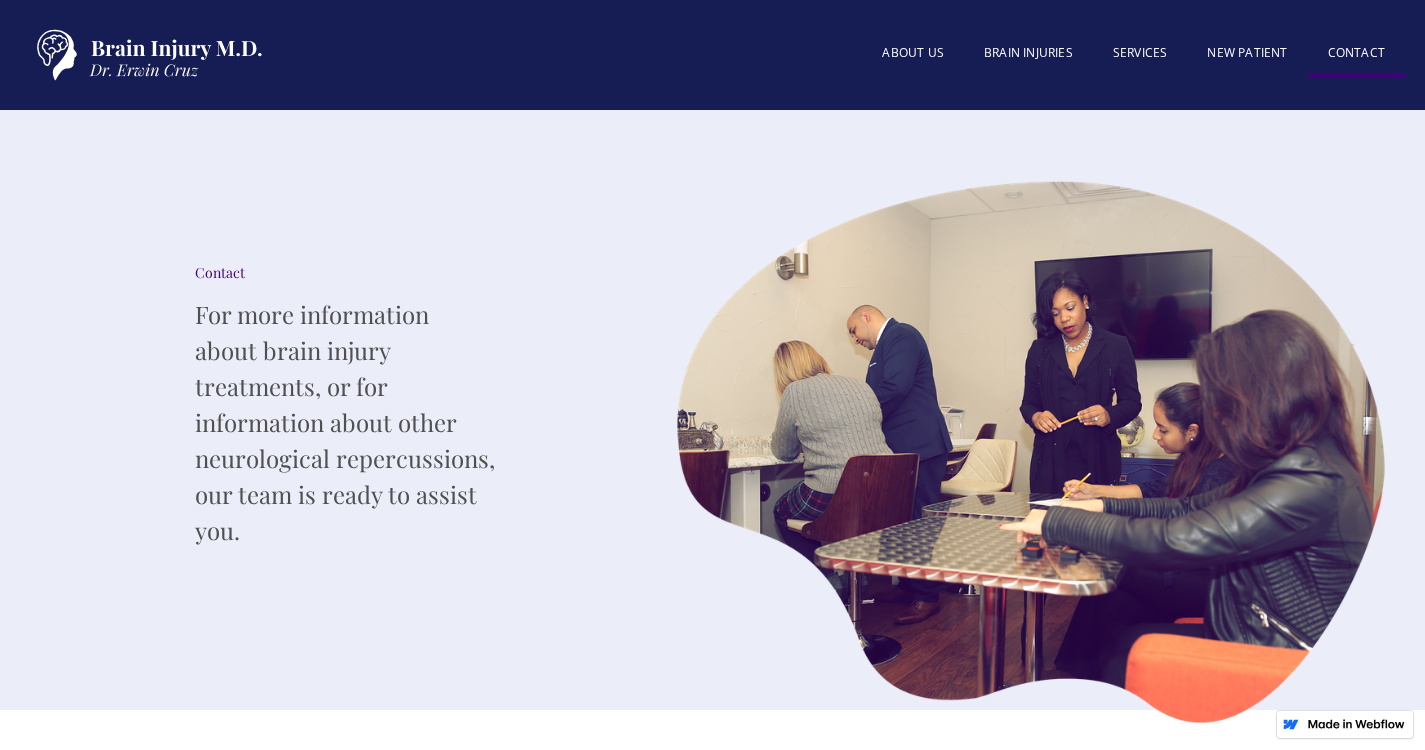 click on "Contact" at bounding box center [1356, 55] 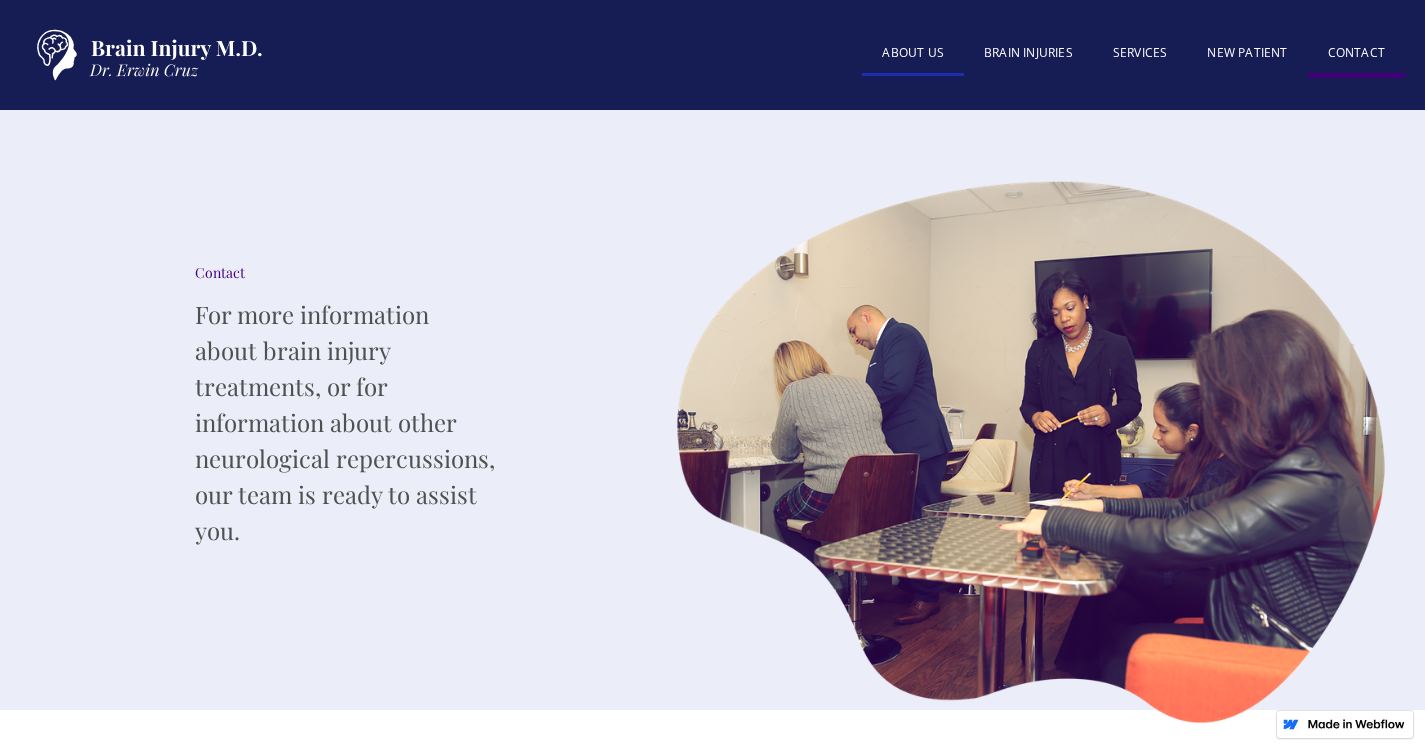 click on "About US" at bounding box center [913, 54] 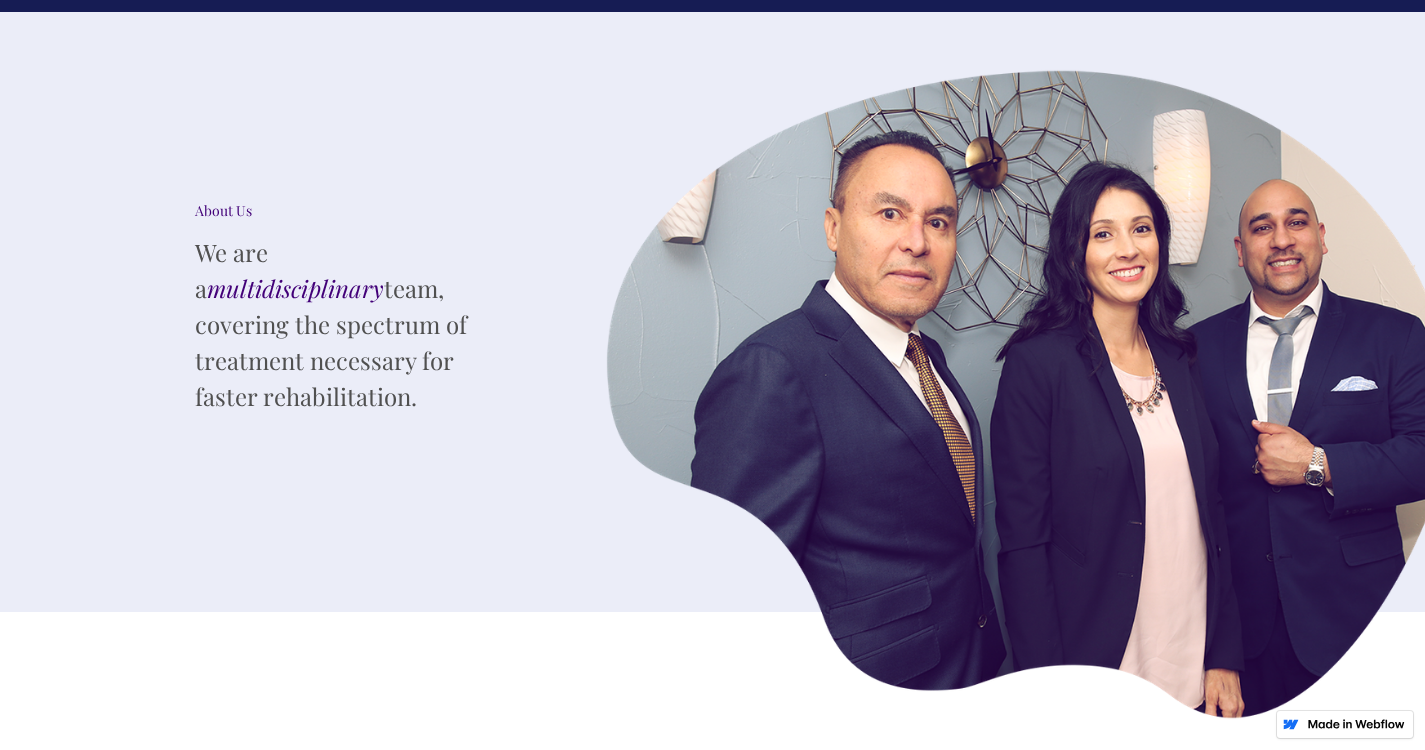 scroll, scrollTop: 0, scrollLeft: 0, axis: both 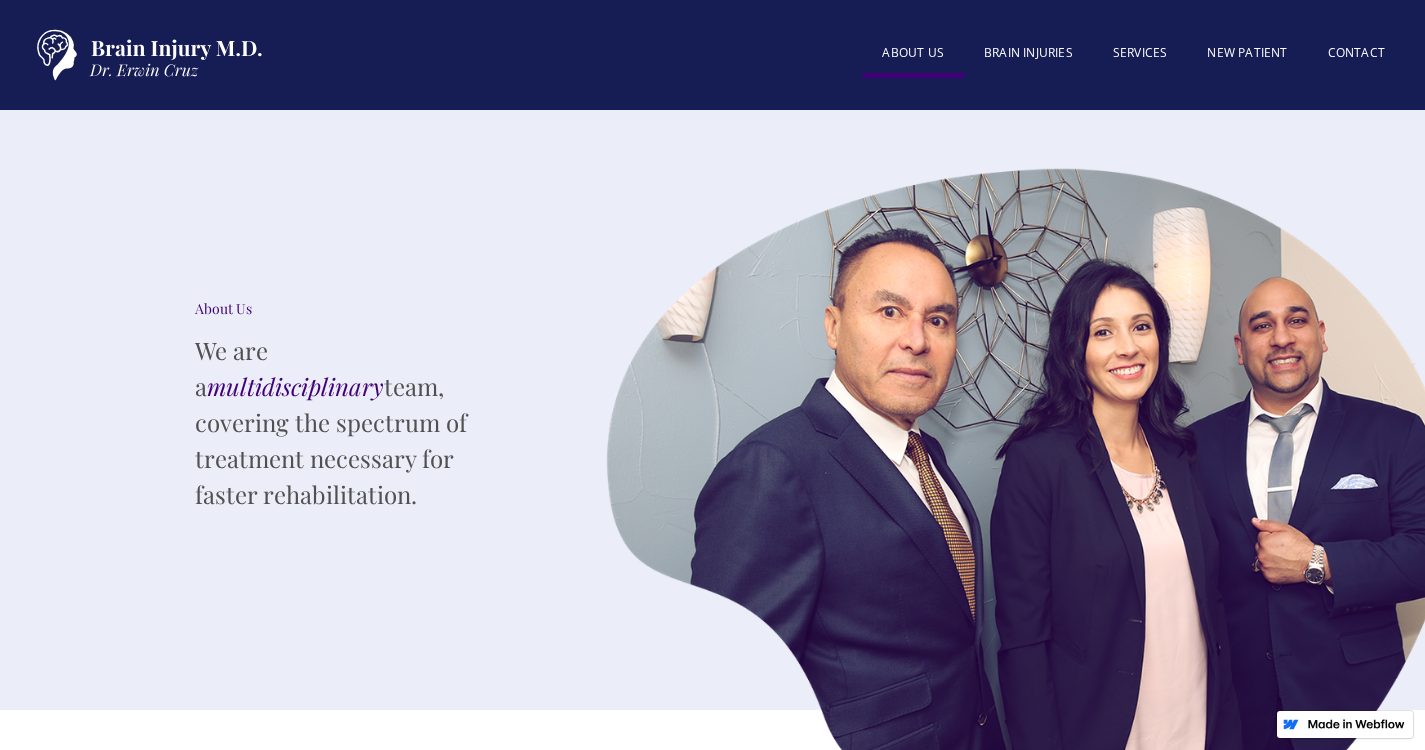 click on "About US" at bounding box center (913, 55) 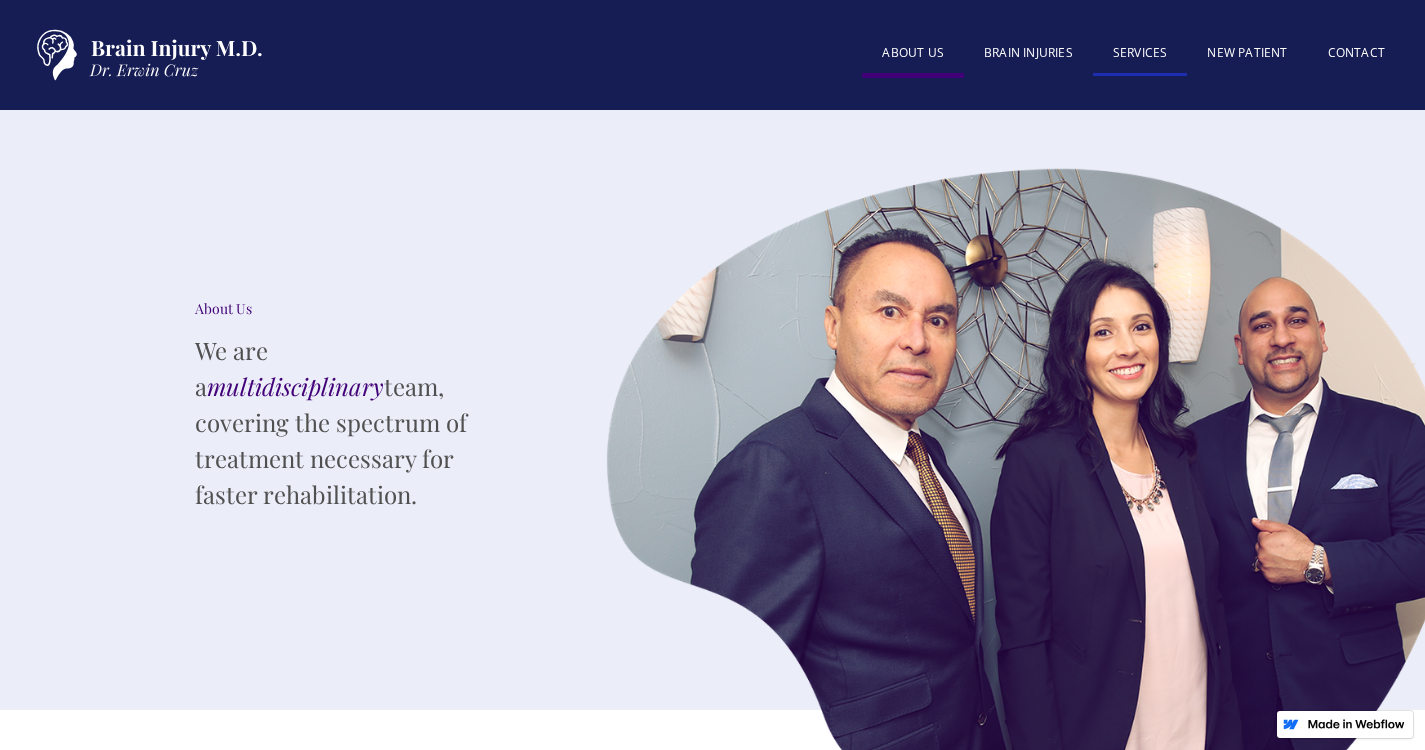 click on "SERVICES" at bounding box center [1140, 54] 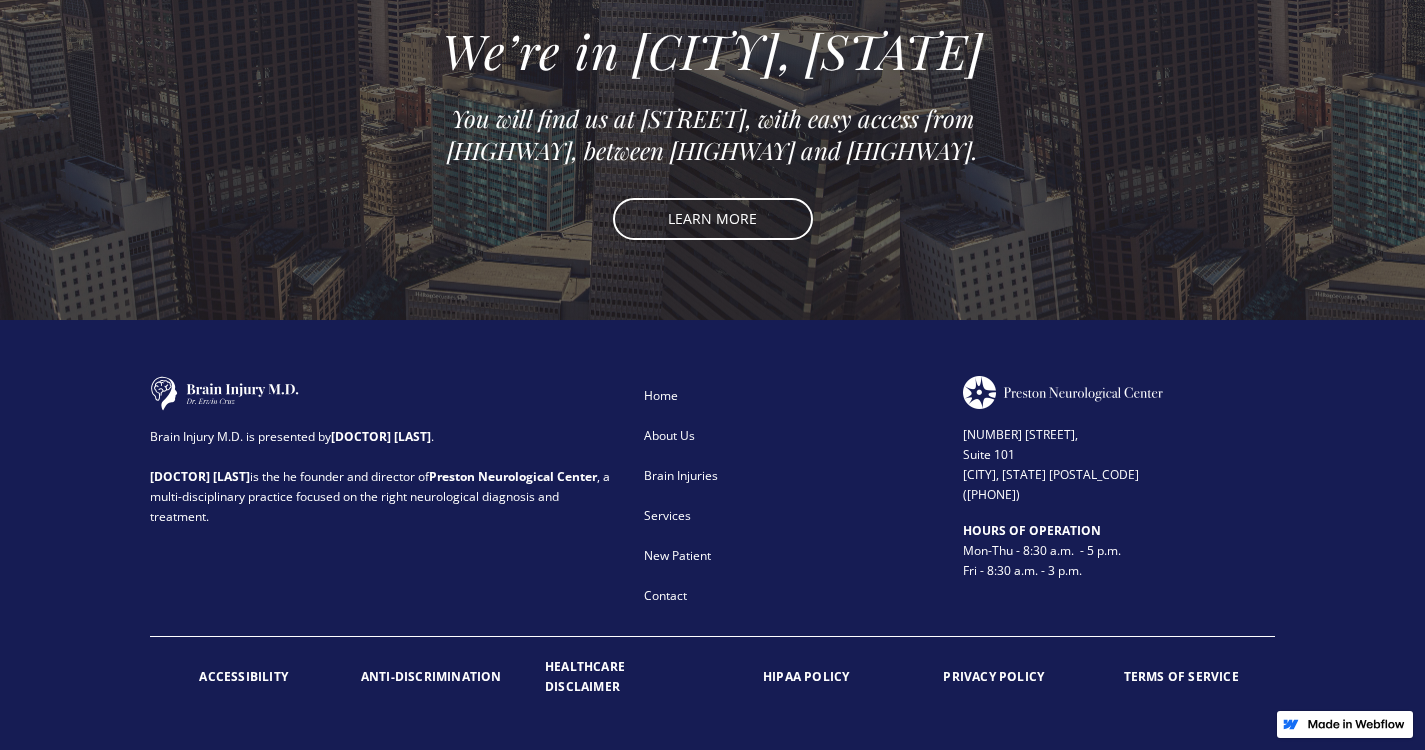scroll, scrollTop: 3292, scrollLeft: 0, axis: vertical 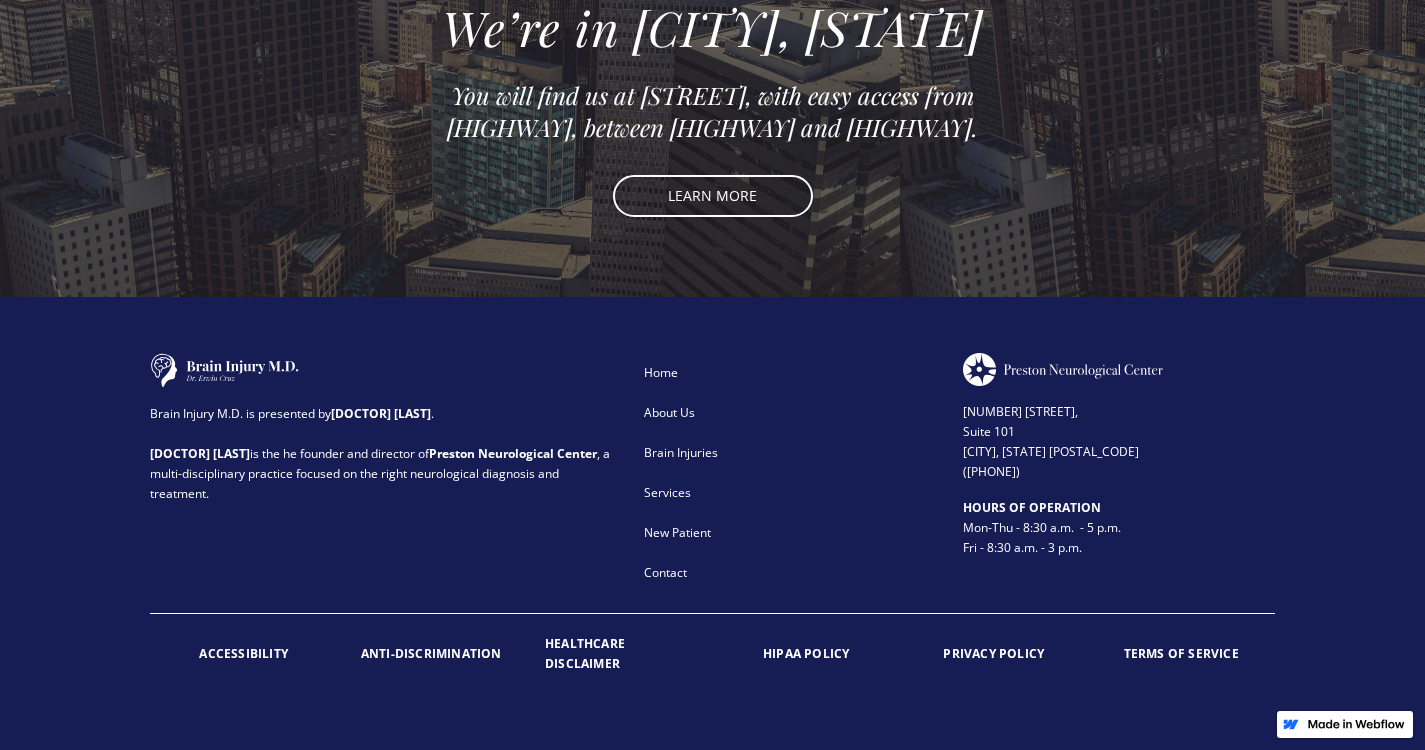 click on "Services" at bounding box center (790, 493) 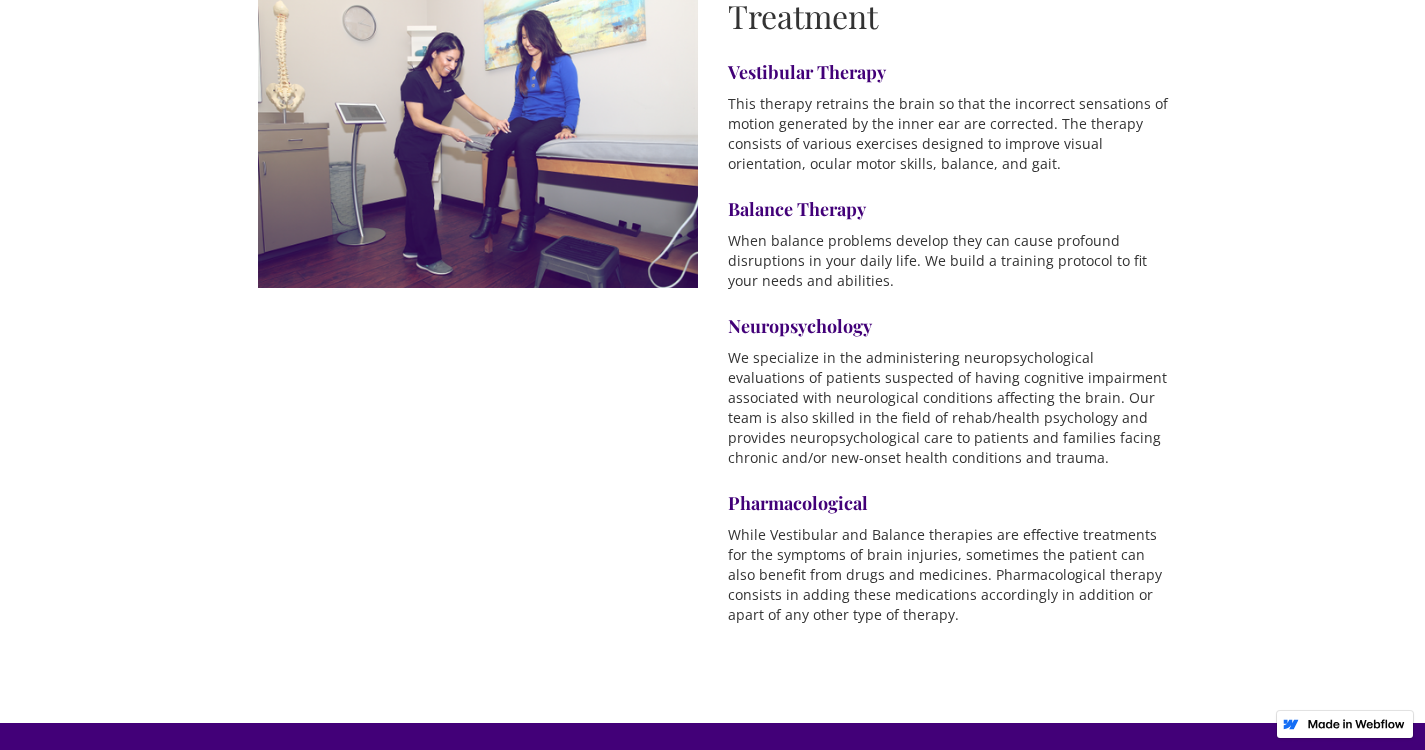scroll, scrollTop: 2400, scrollLeft: 0, axis: vertical 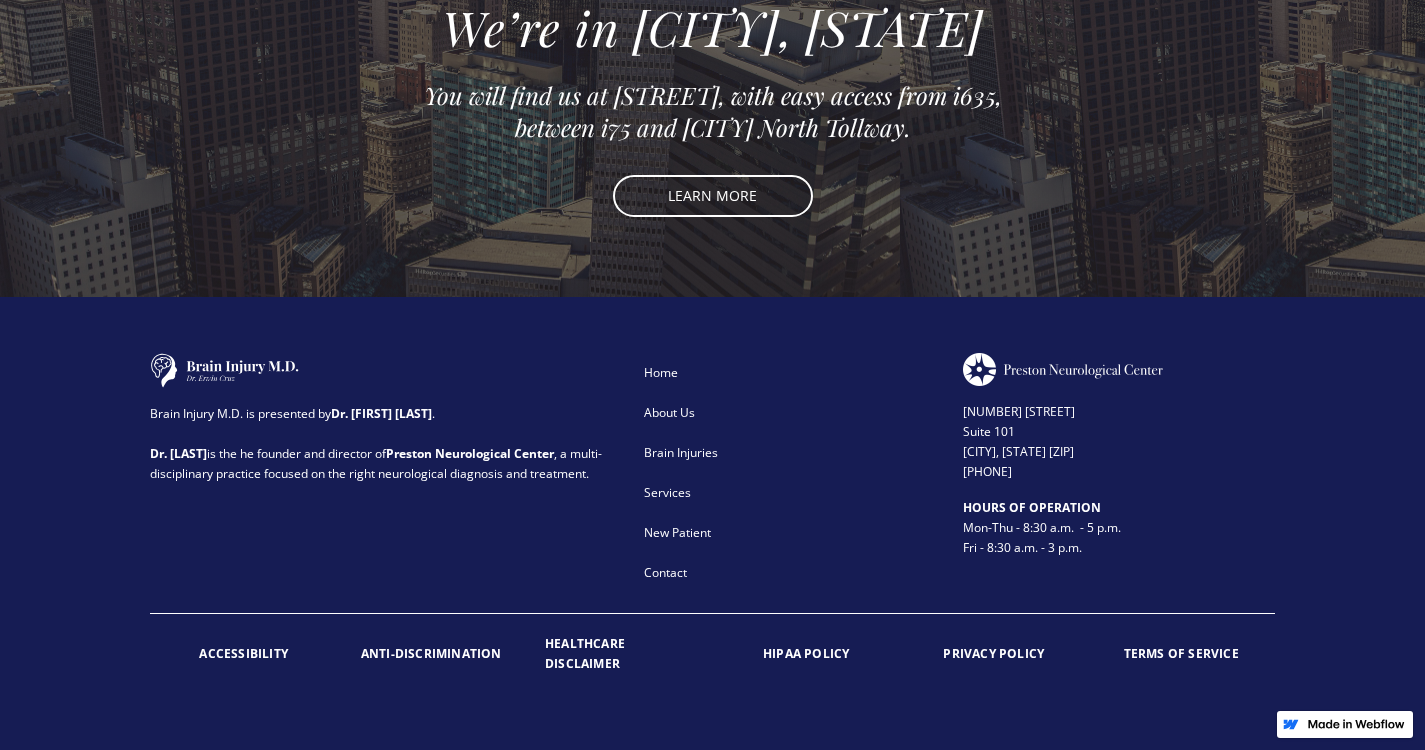 click on "About Us" at bounding box center (790, 413) 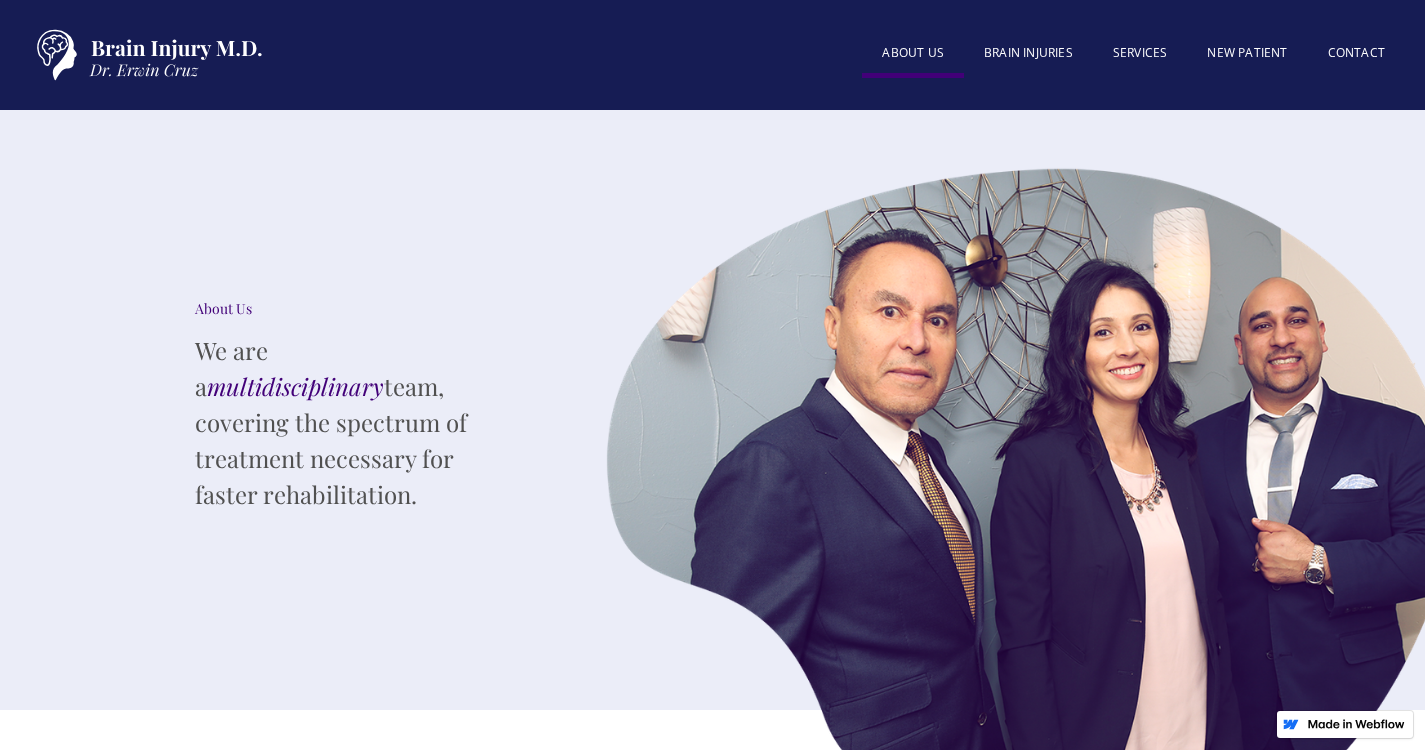 scroll, scrollTop: 0, scrollLeft: 0, axis: both 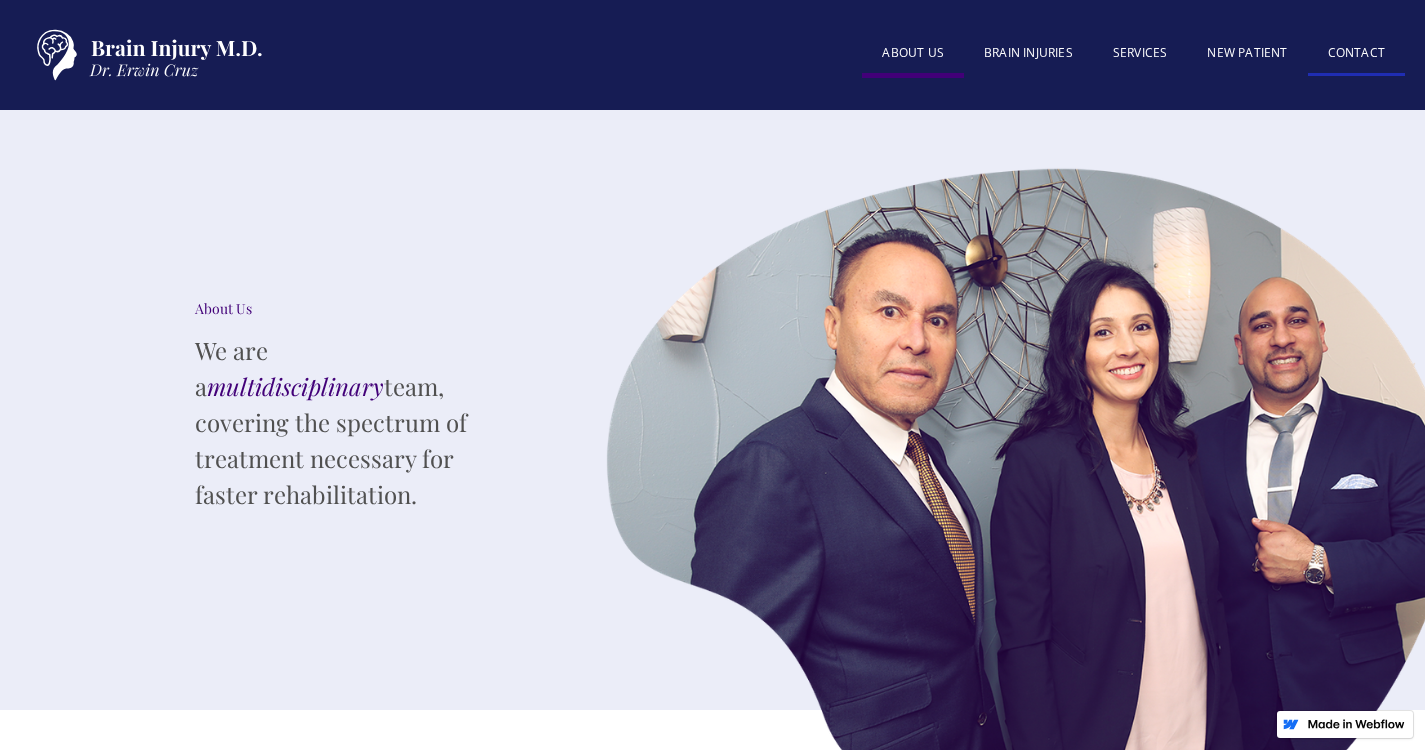 click on "Contact" at bounding box center (1356, 54) 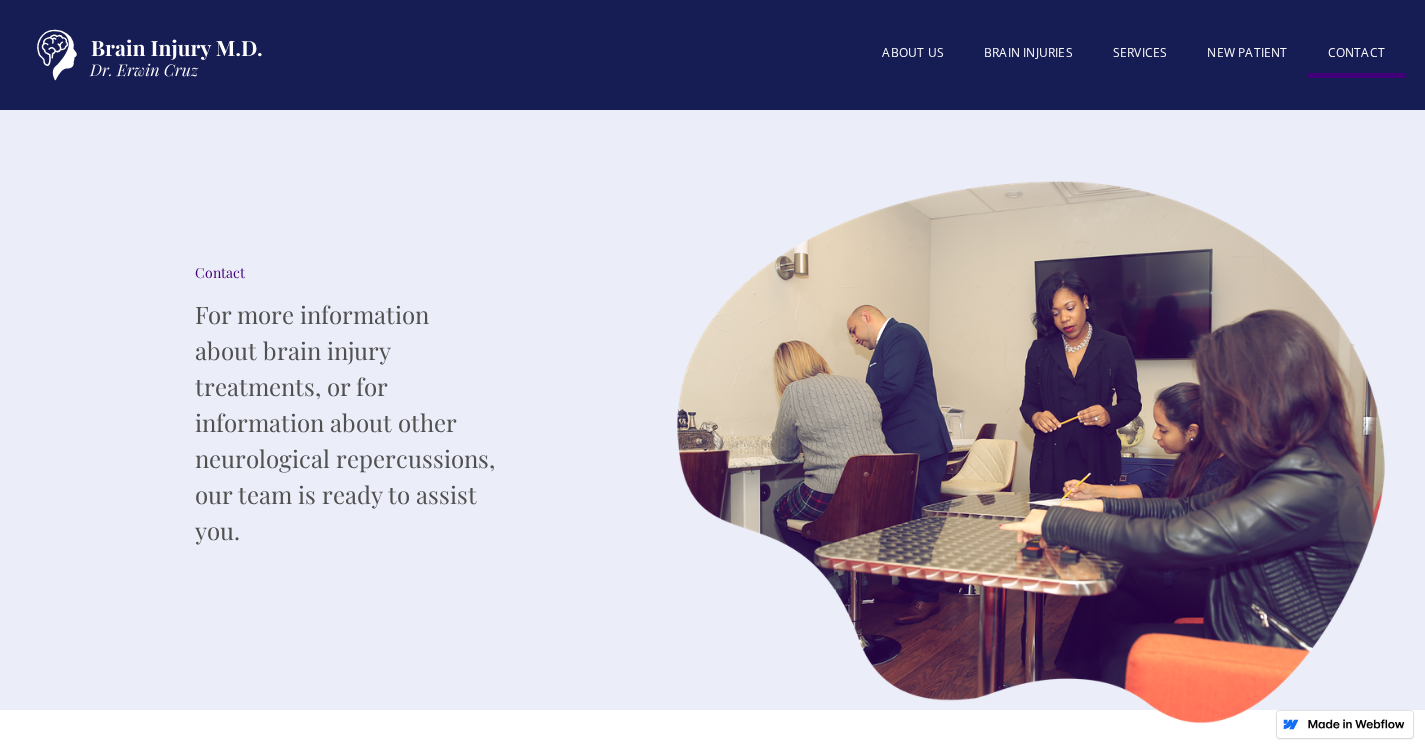 scroll, scrollTop: 0, scrollLeft: 0, axis: both 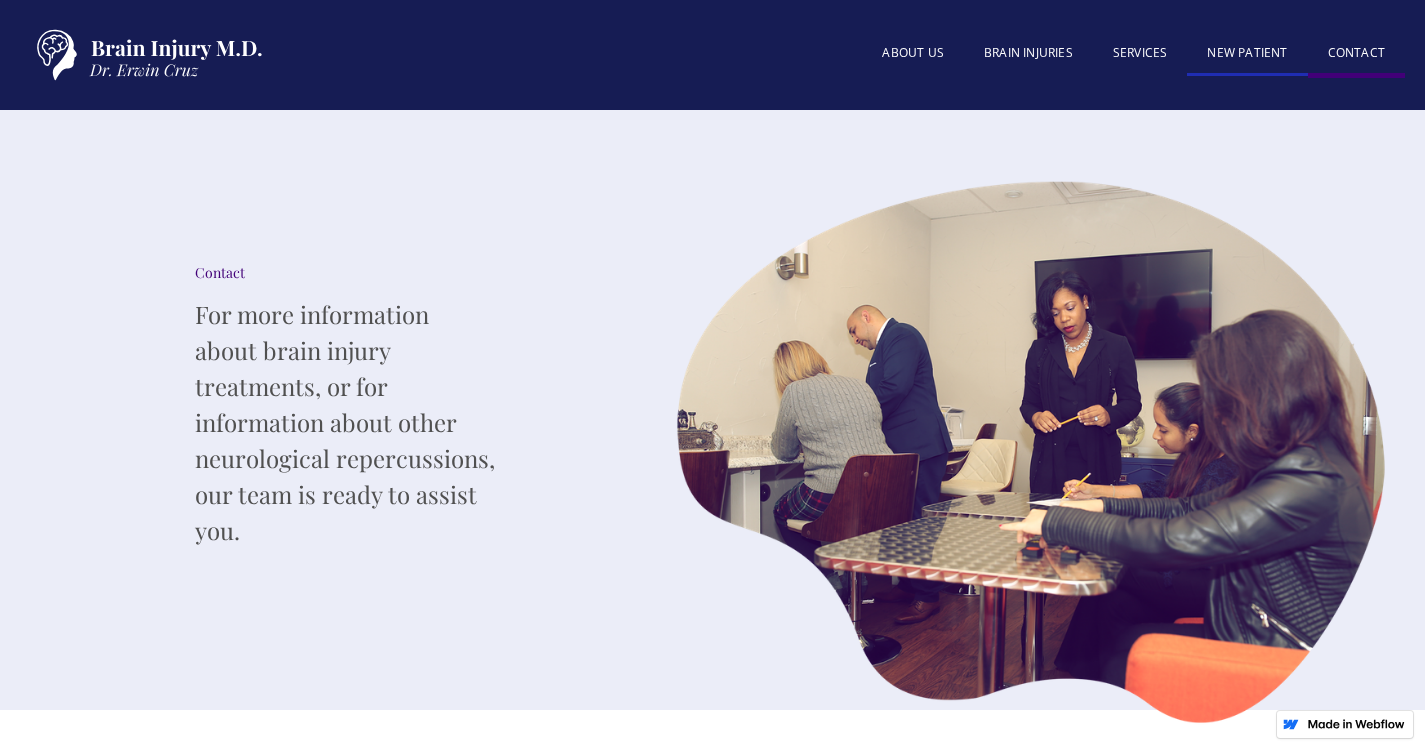 click on "New patient" at bounding box center [1247, 54] 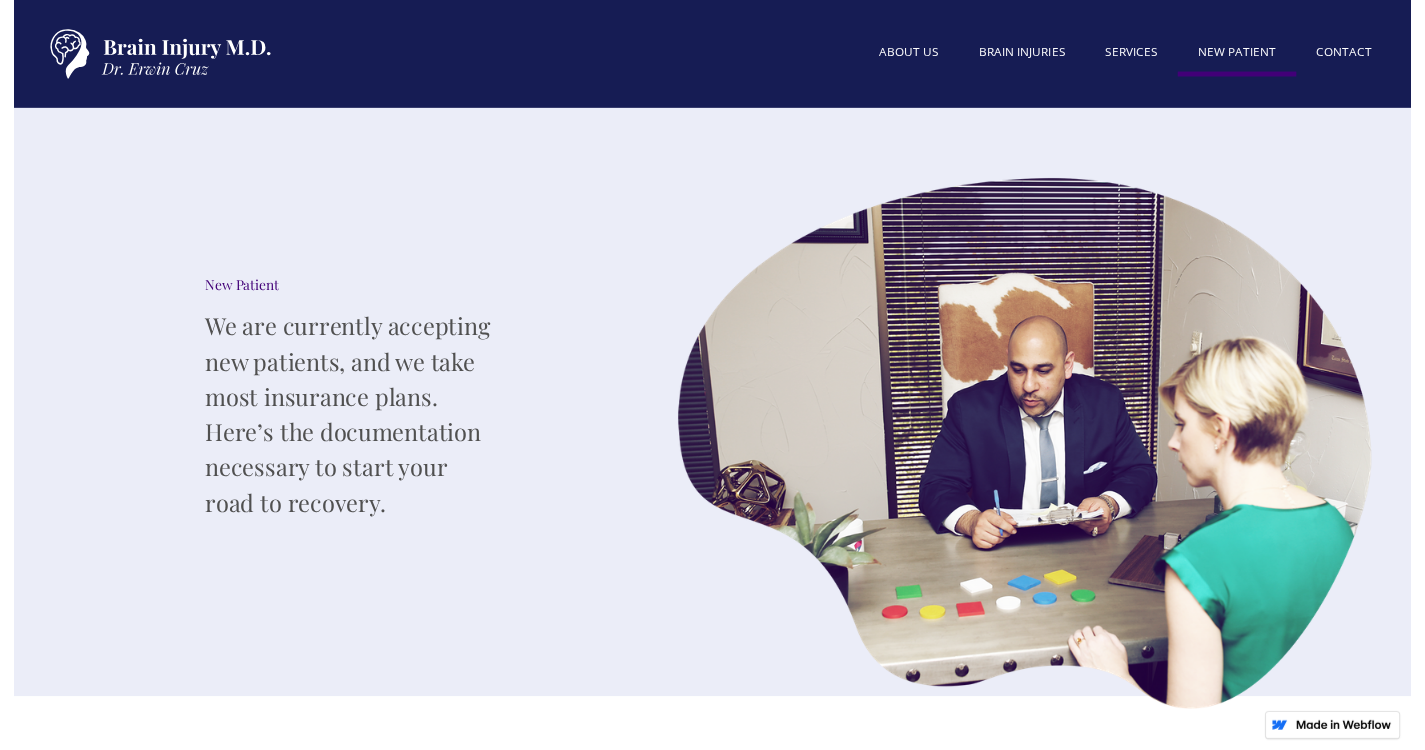 scroll, scrollTop: 0, scrollLeft: 0, axis: both 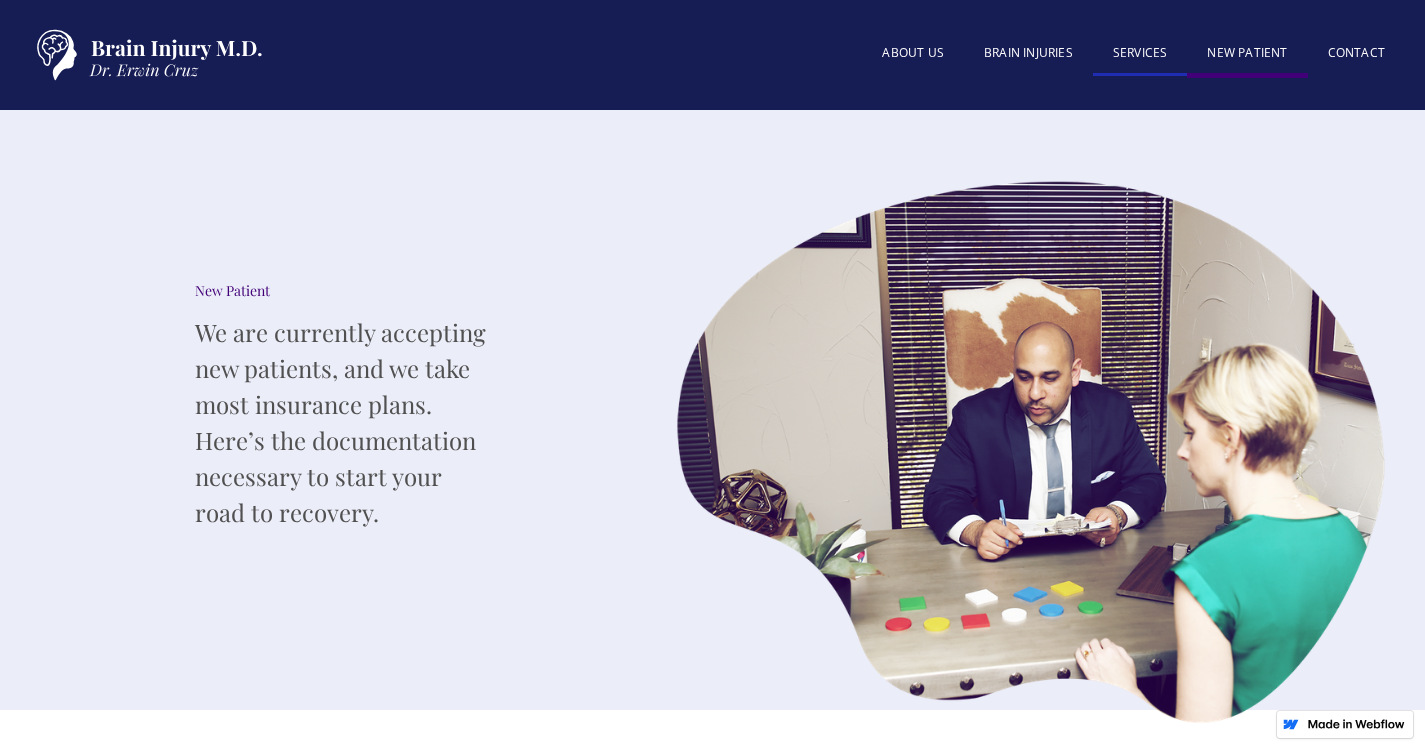 click on "SERVICES" at bounding box center (1140, 54) 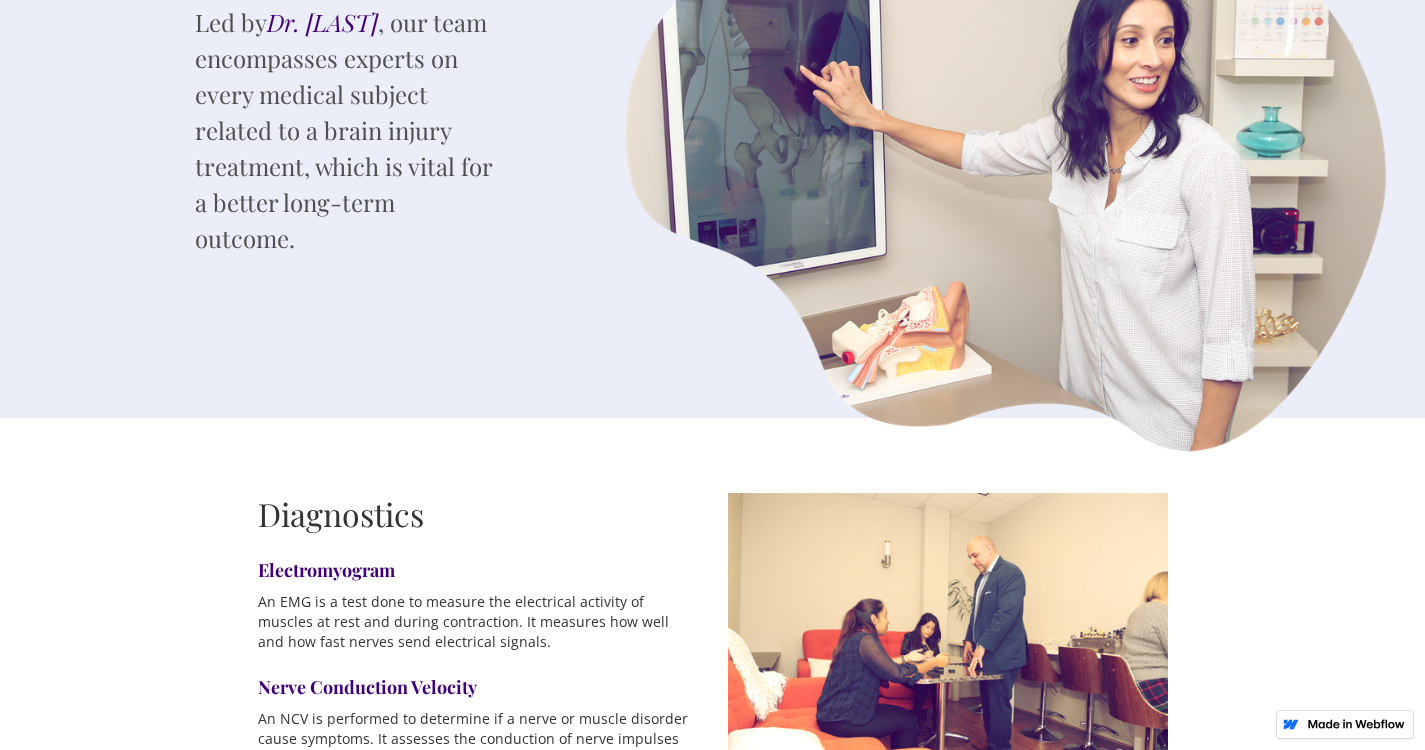 scroll, scrollTop: 0, scrollLeft: 0, axis: both 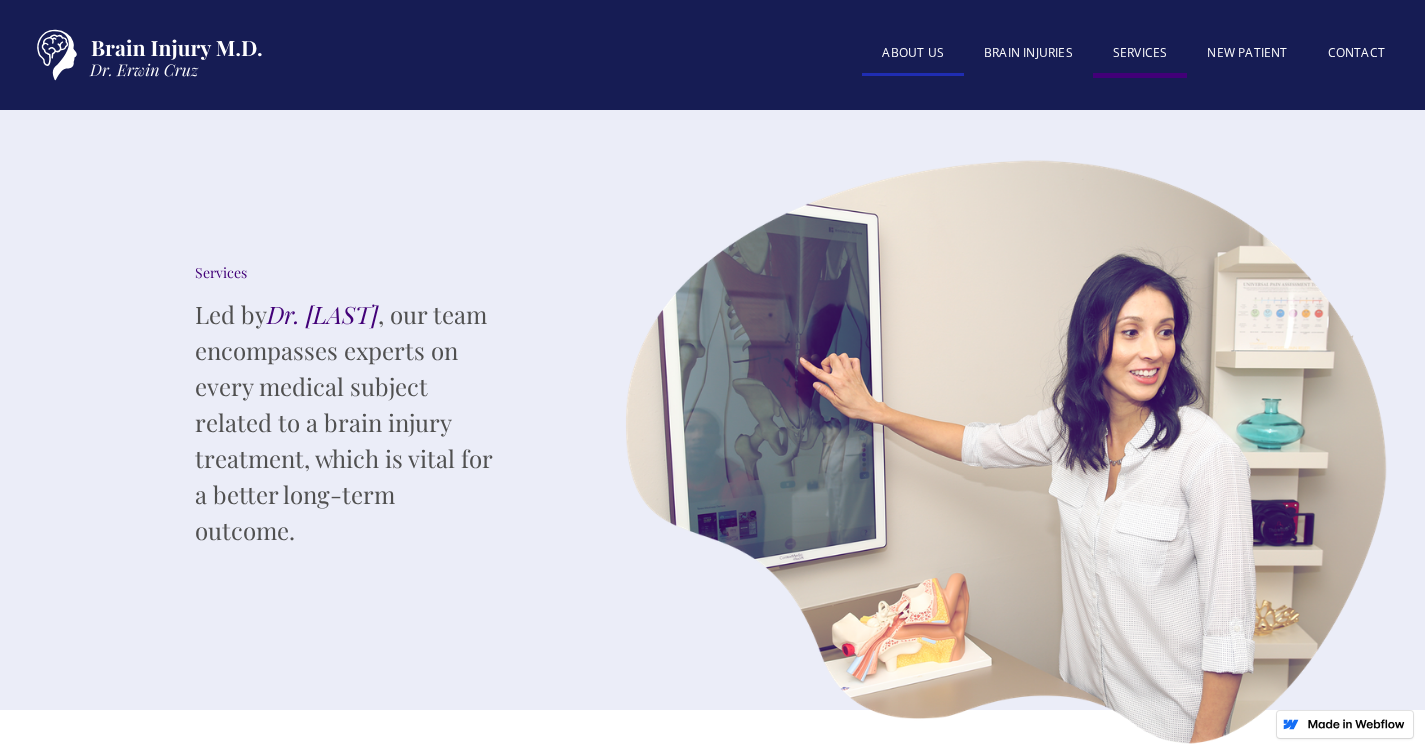 click on "About US" at bounding box center [913, 54] 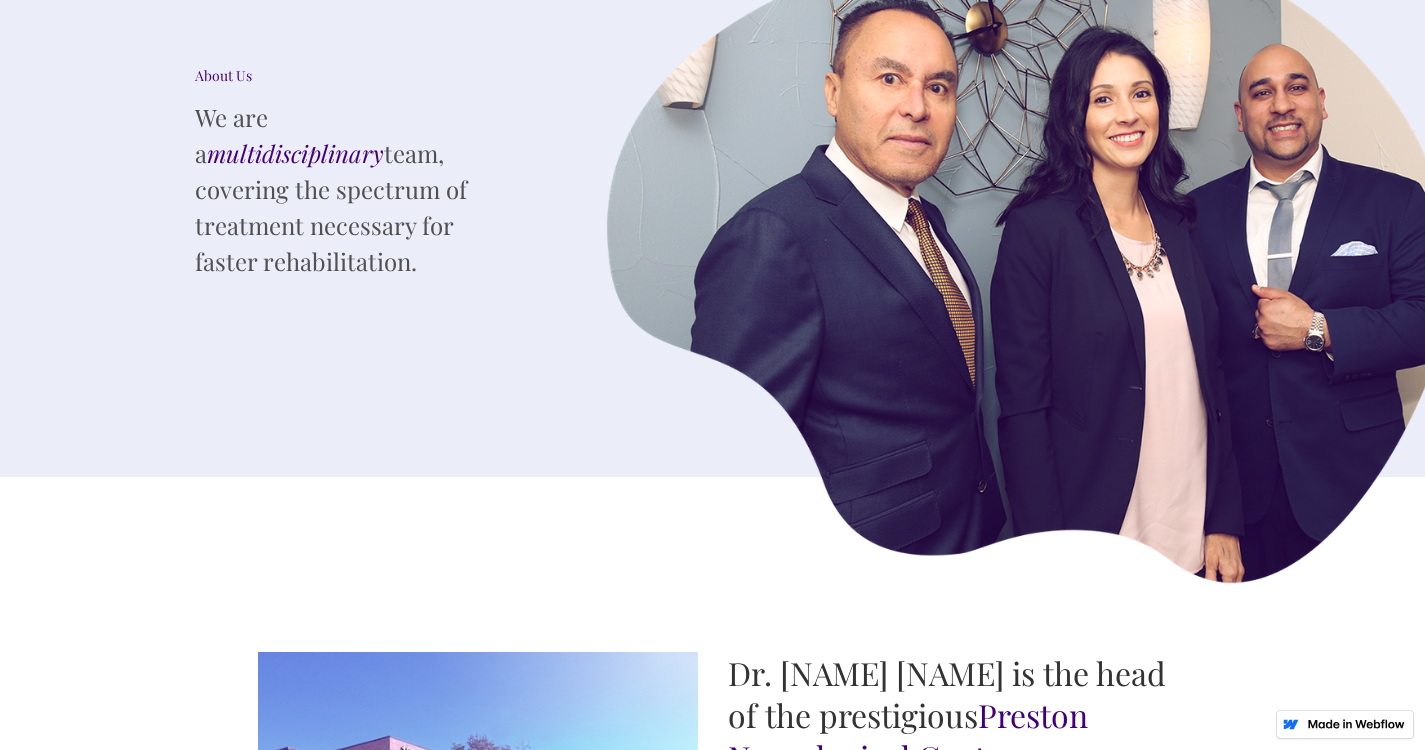 scroll, scrollTop: 0, scrollLeft: 0, axis: both 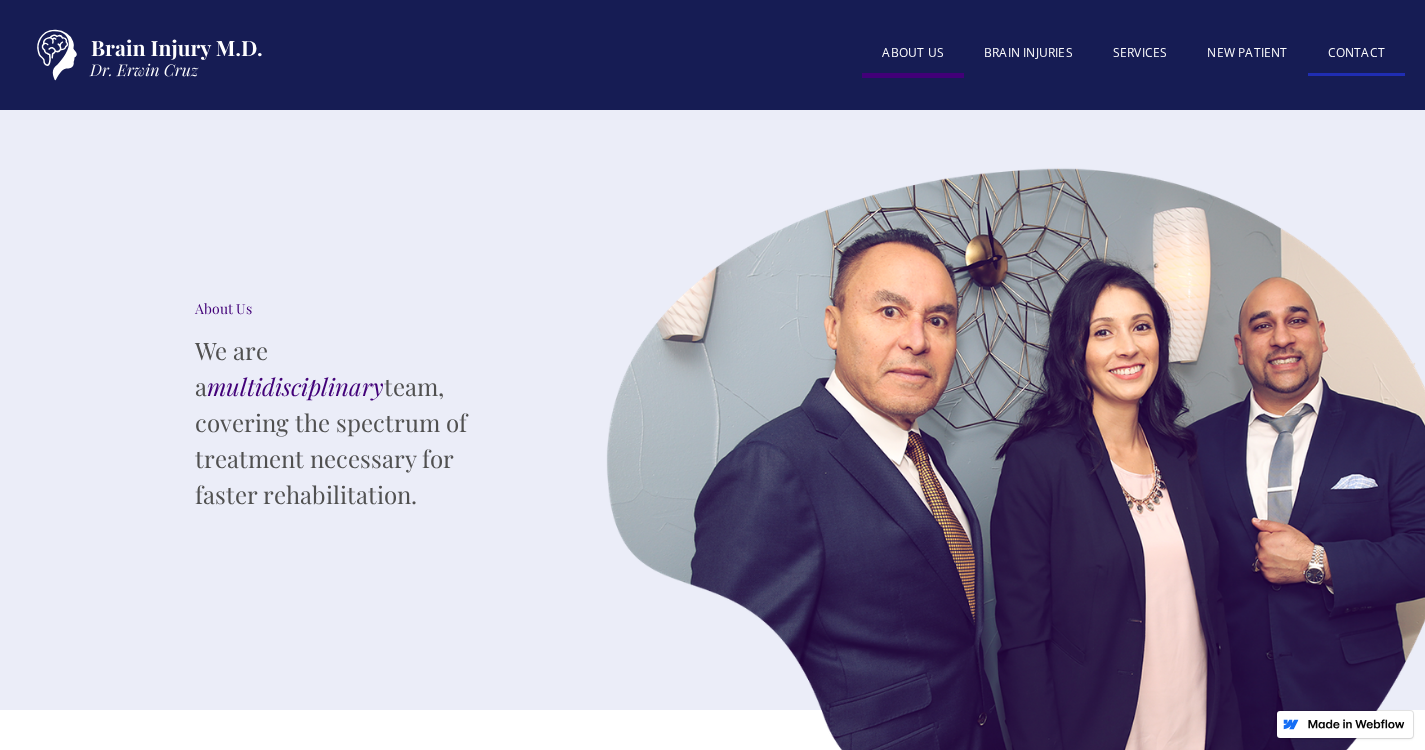 click on "Contact" at bounding box center [1356, 54] 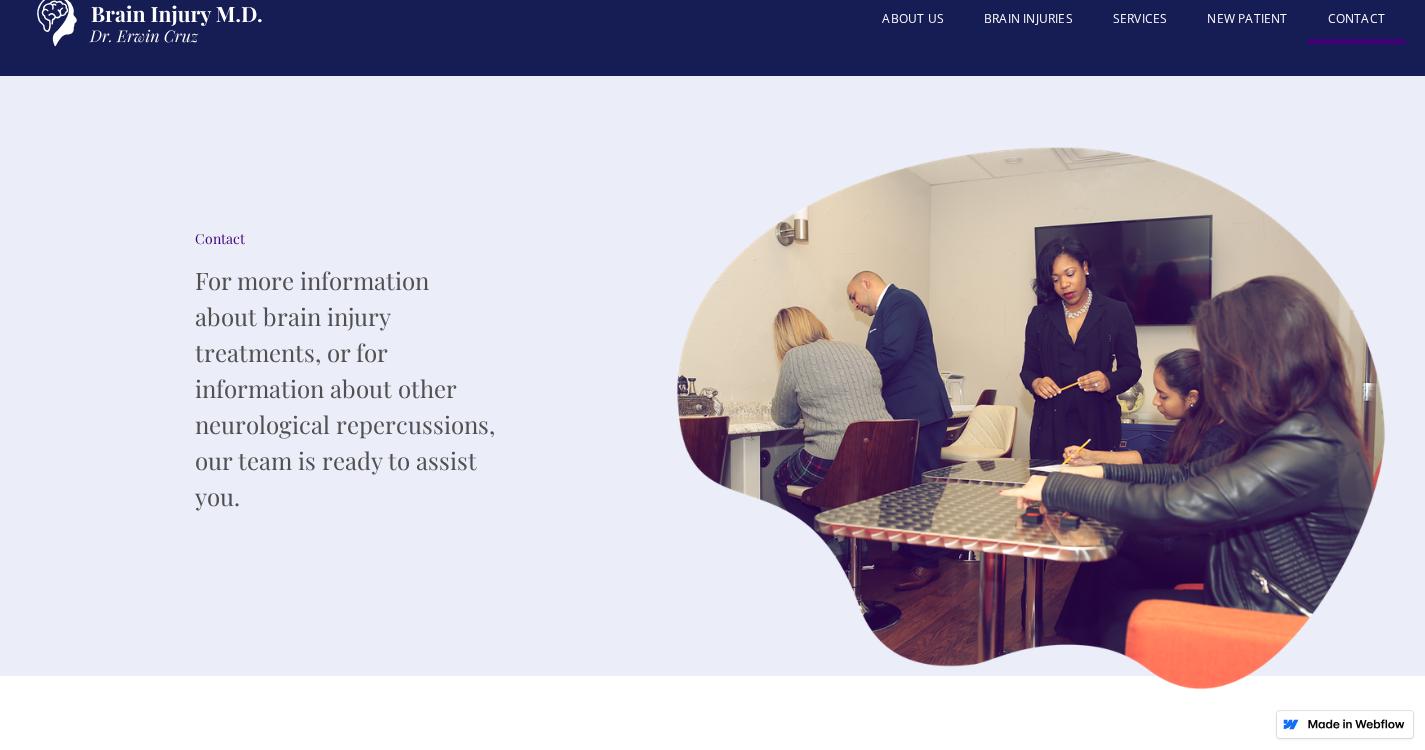 scroll, scrollTop: 0, scrollLeft: 0, axis: both 